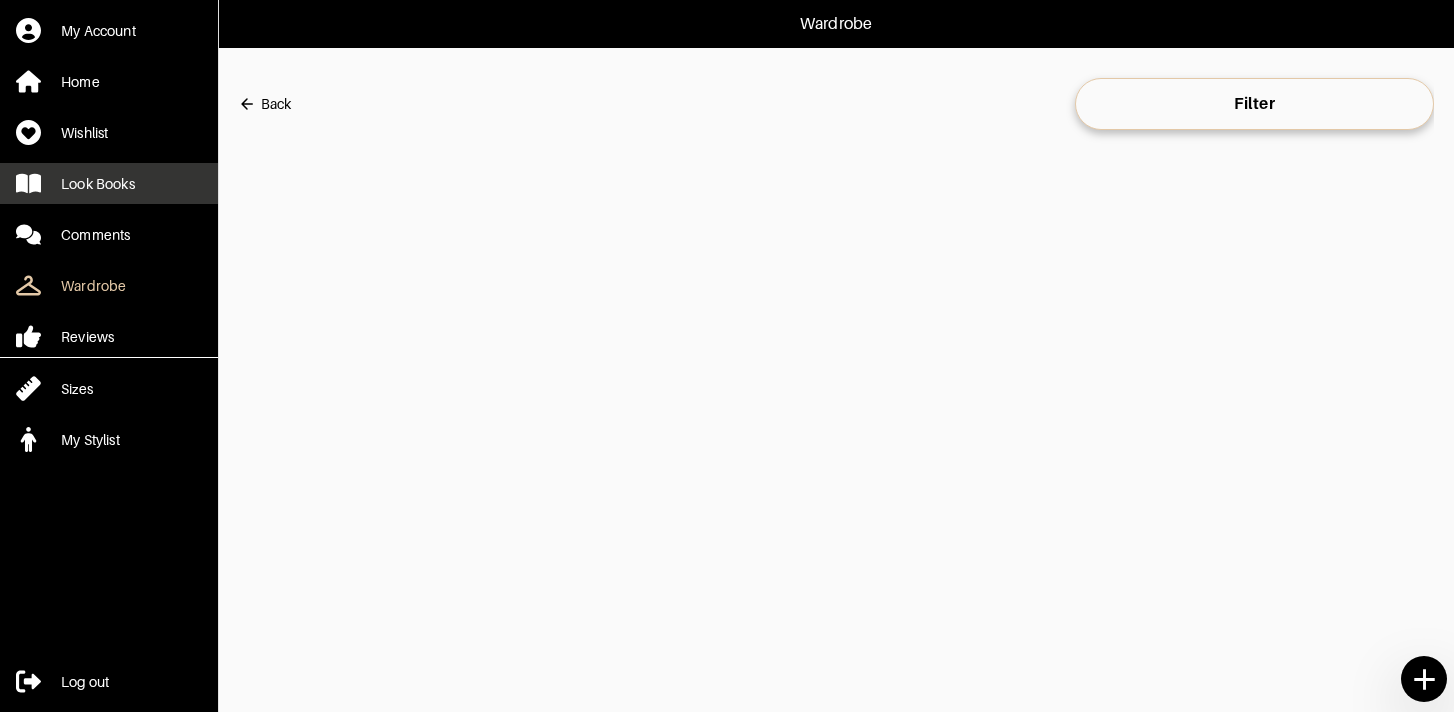 scroll, scrollTop: 0, scrollLeft: 0, axis: both 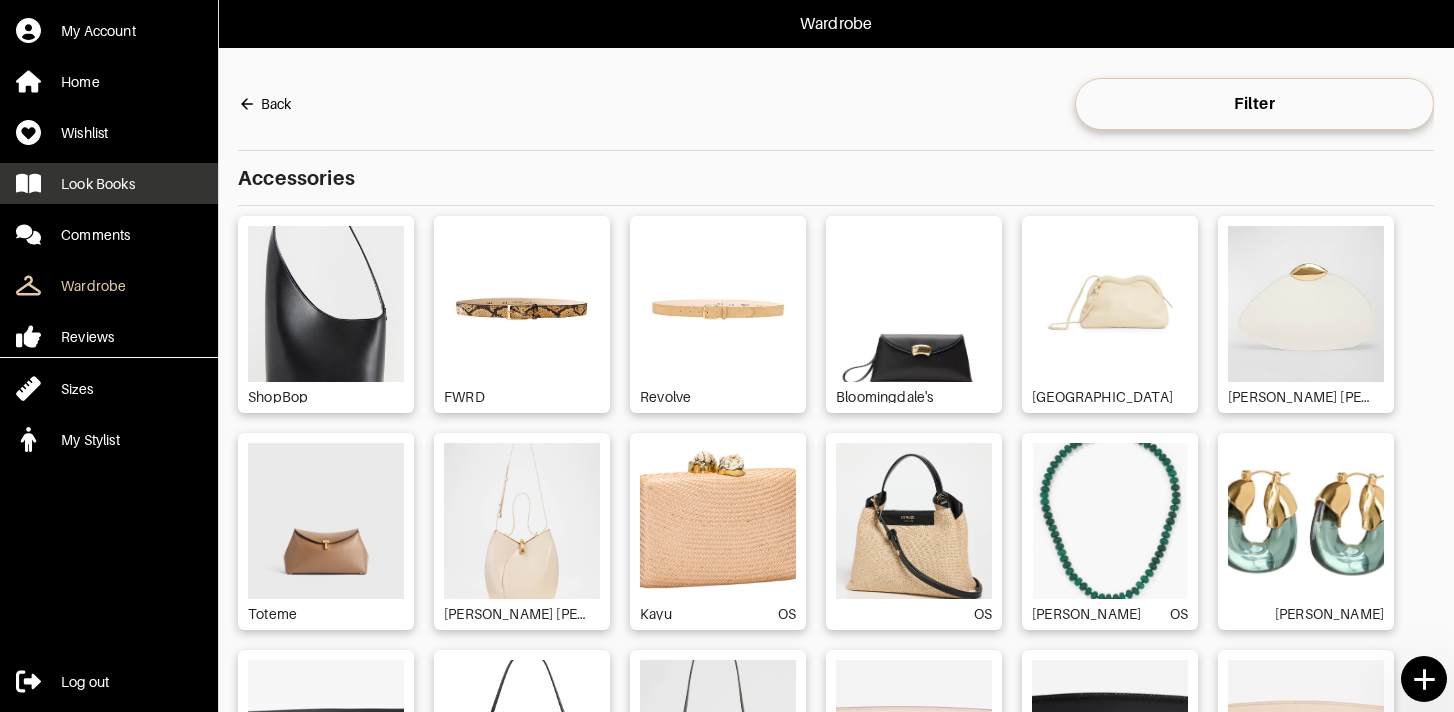 click on "Look Books" at bounding box center [98, 184] 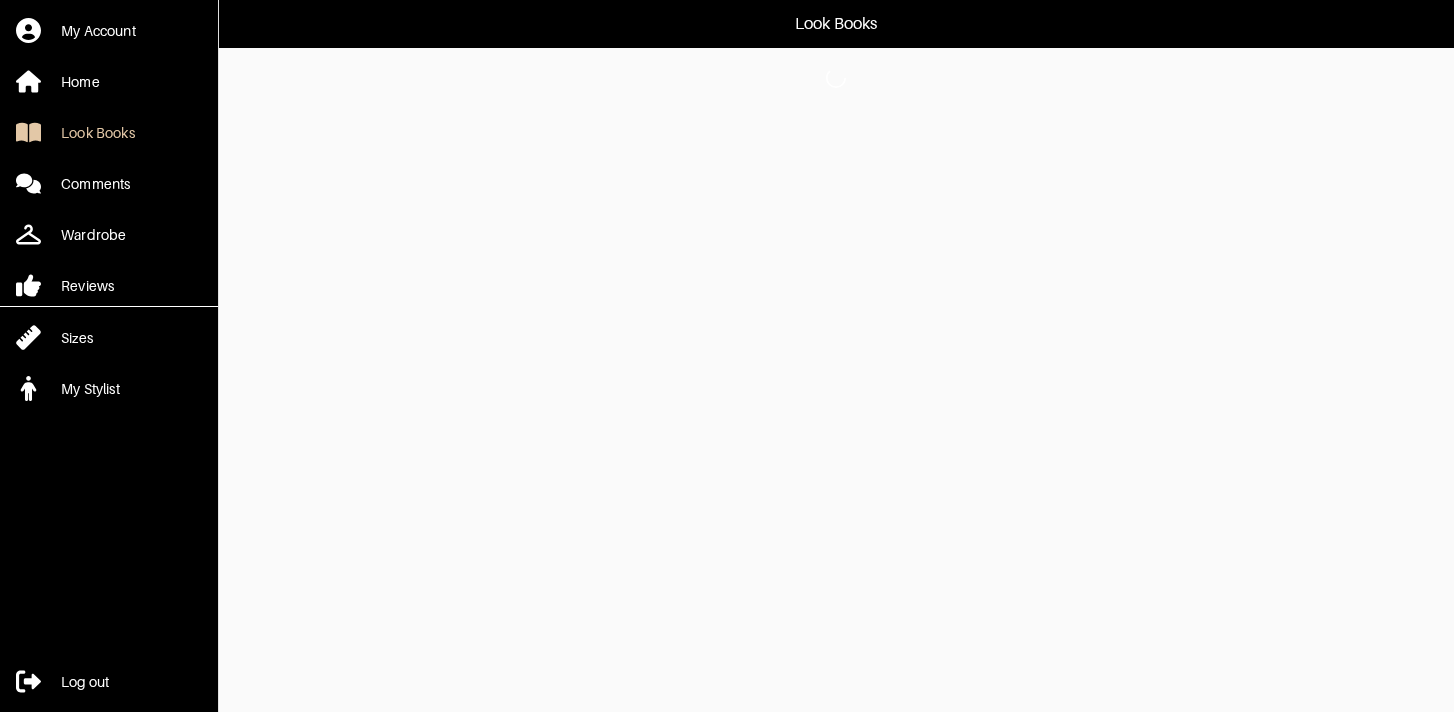 scroll, scrollTop: 0, scrollLeft: 0, axis: both 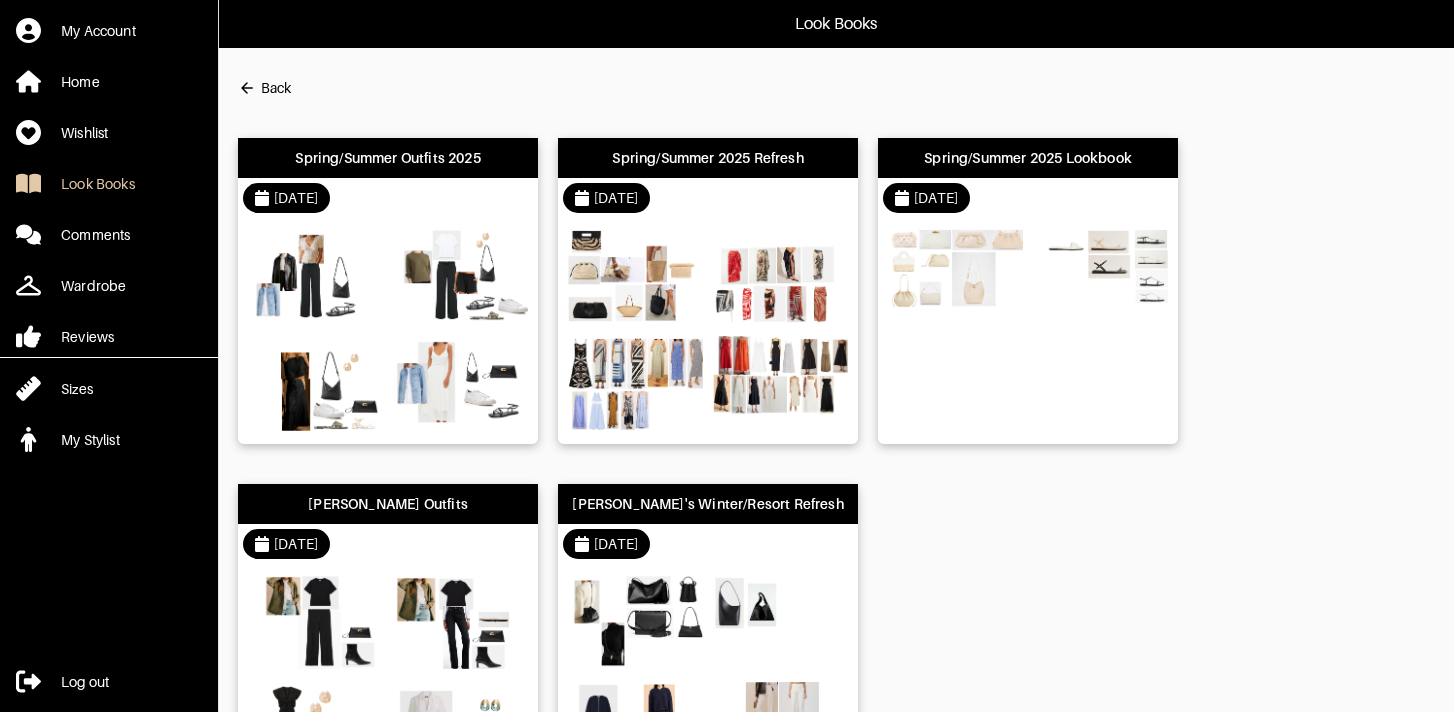 click at bounding box center [708, 331] 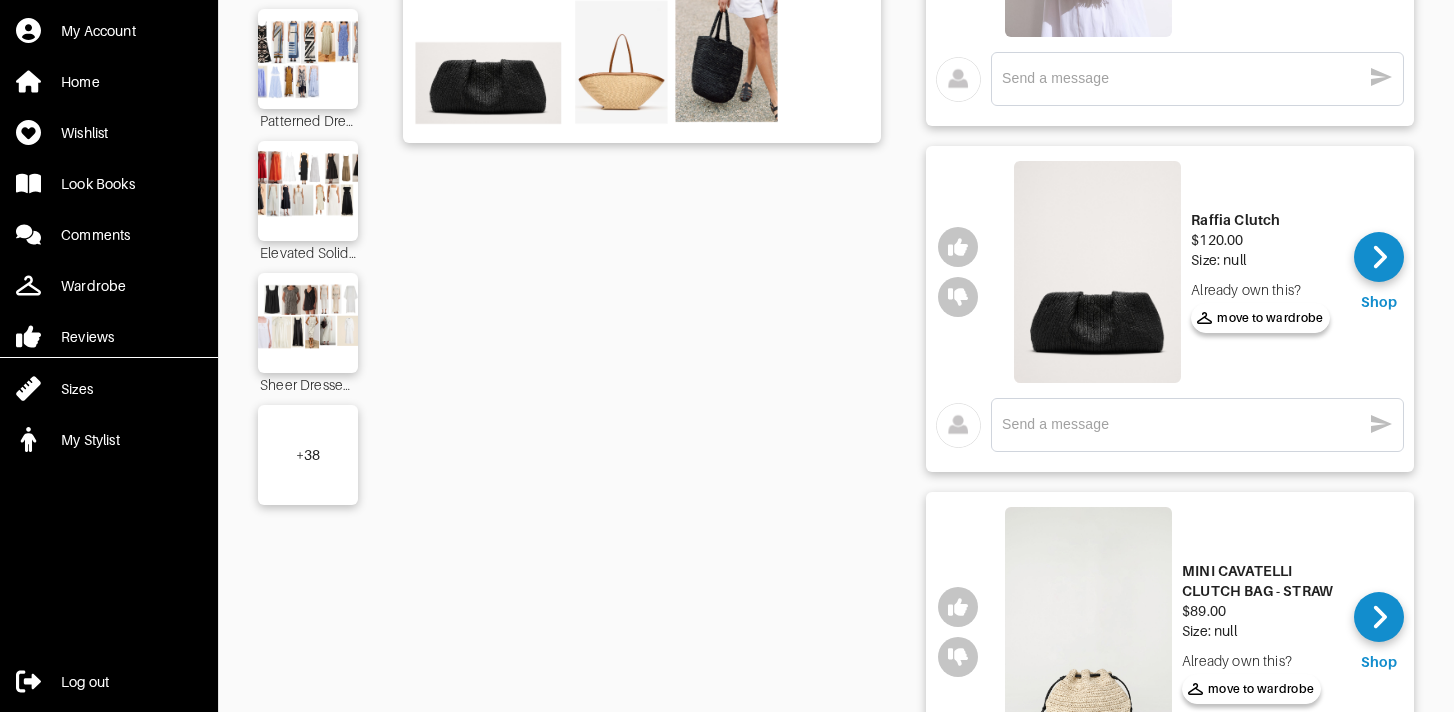 scroll, scrollTop: 294, scrollLeft: 0, axis: vertical 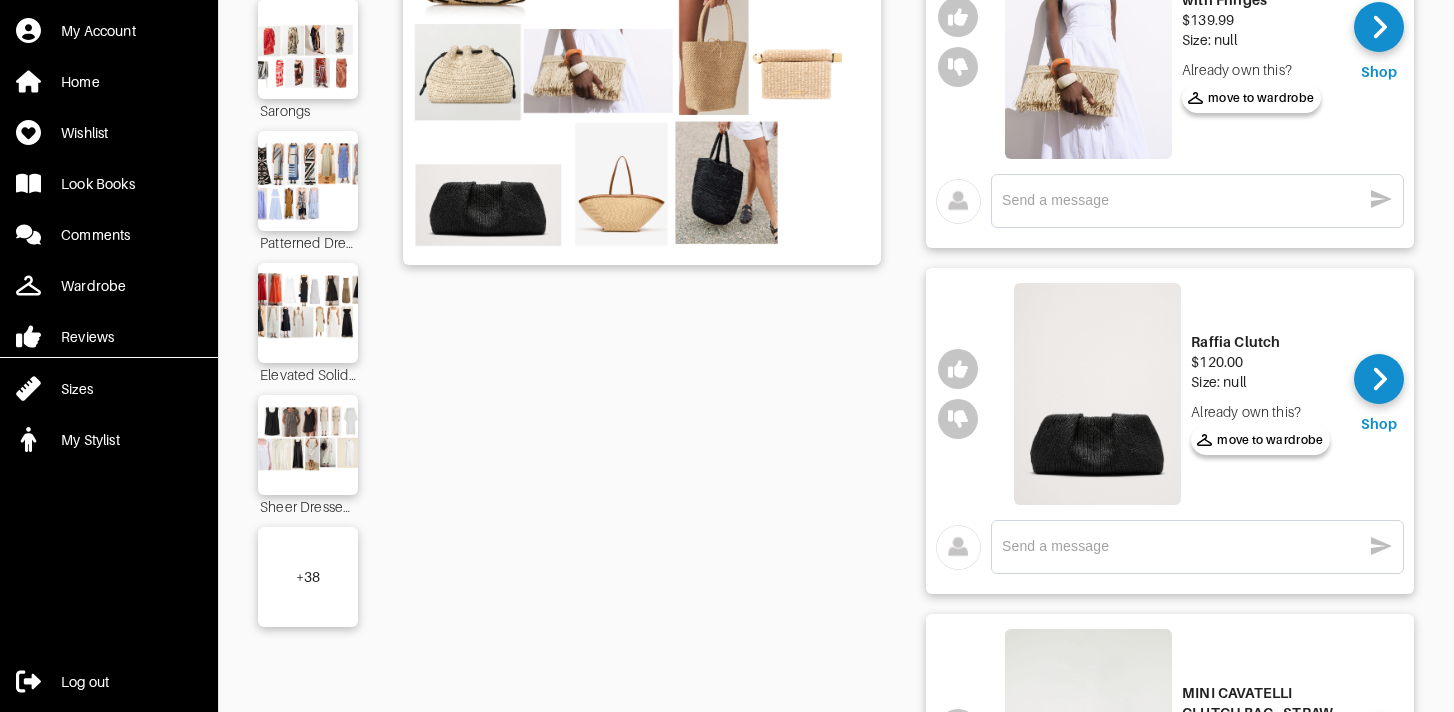 click on "+  38" at bounding box center (308, 577) 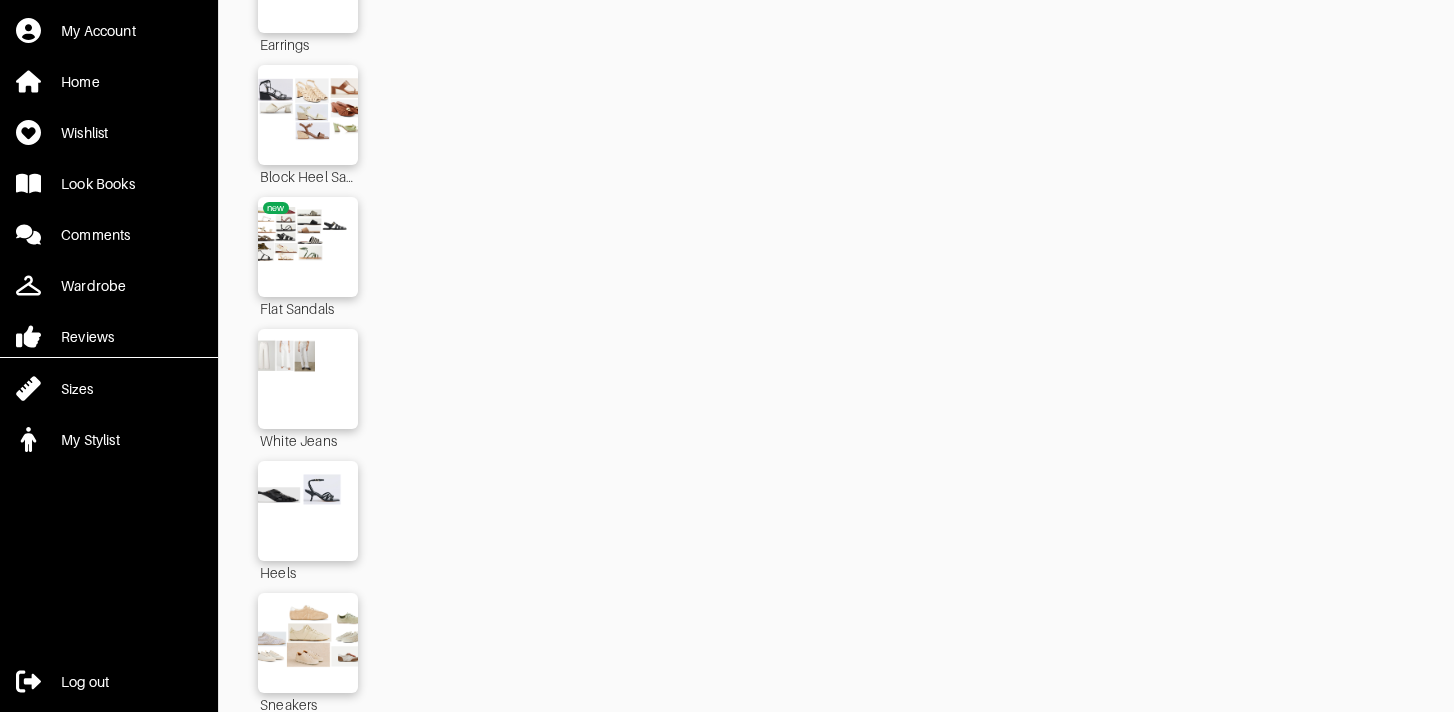 scroll, scrollTop: 3155, scrollLeft: 0, axis: vertical 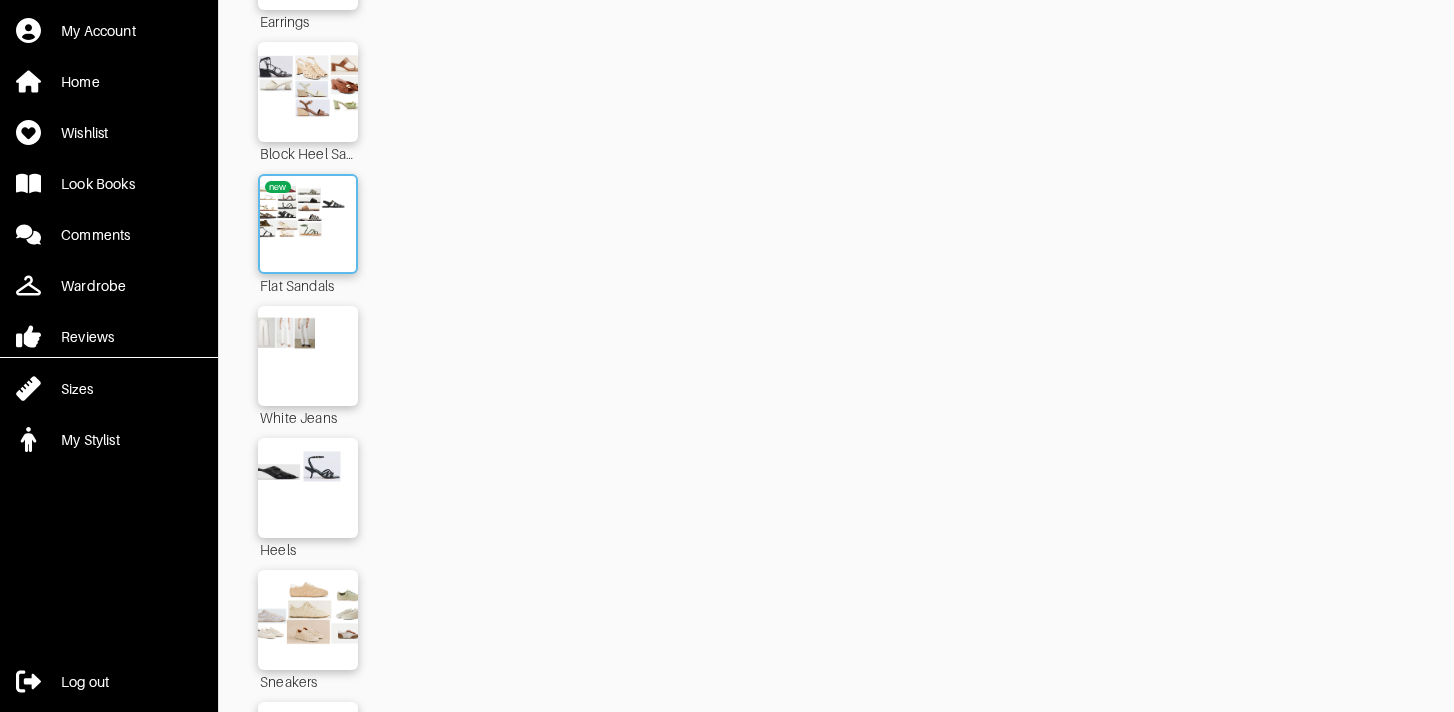 click at bounding box center [308, 224] 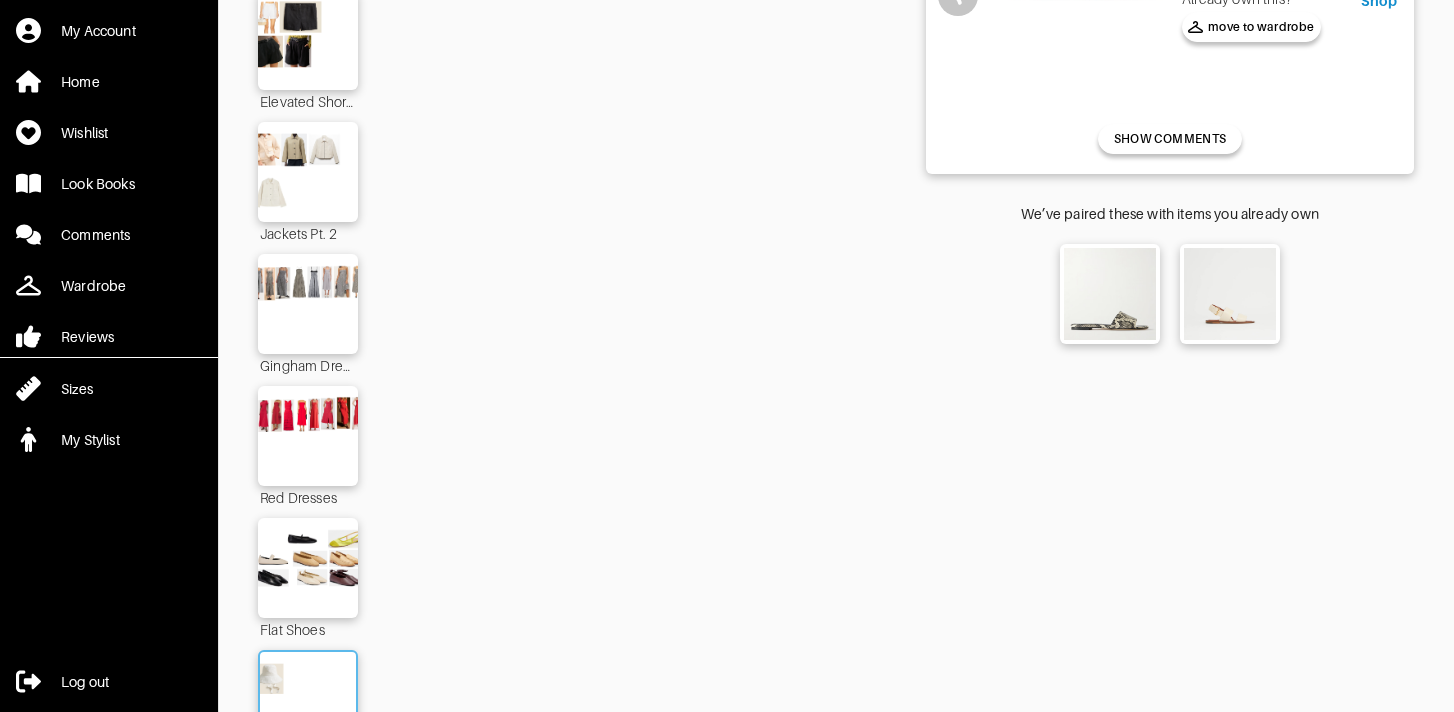 scroll, scrollTop: 4809, scrollLeft: 0, axis: vertical 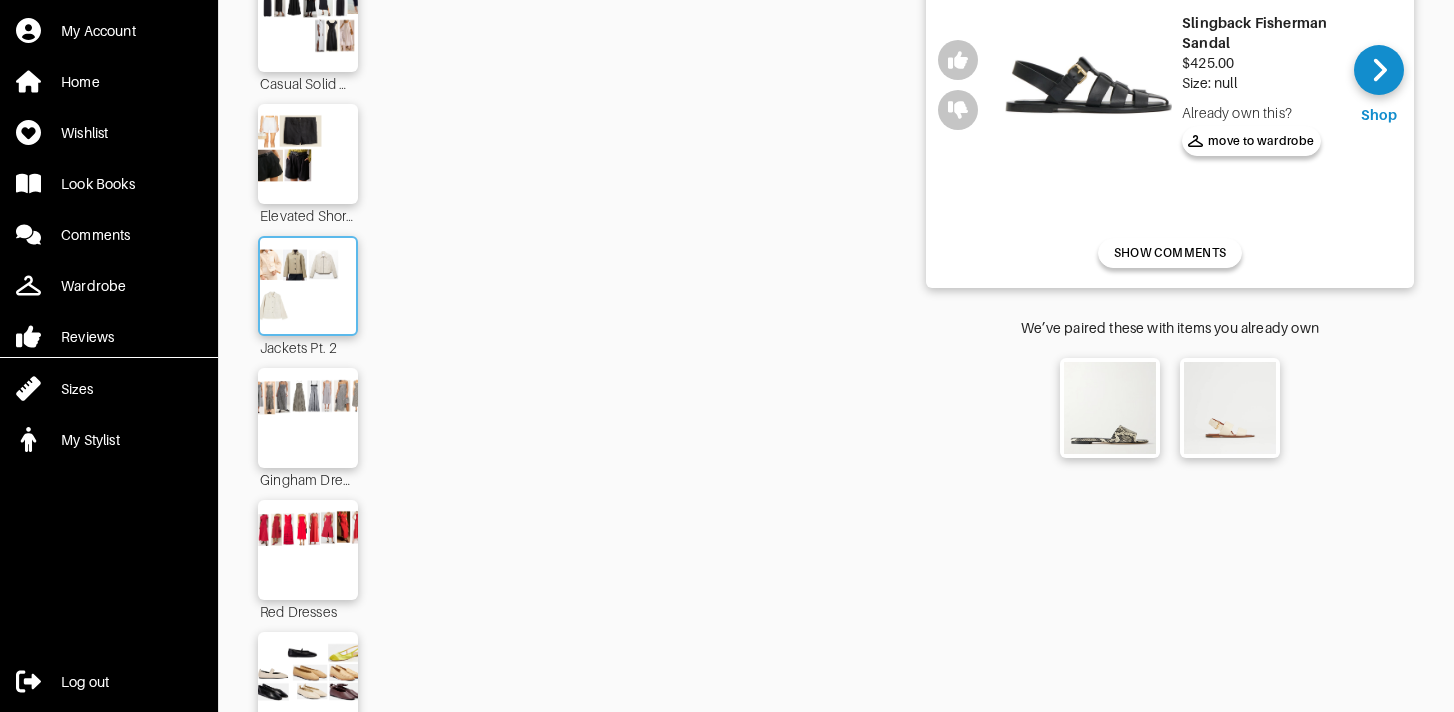 click at bounding box center (308, 286) 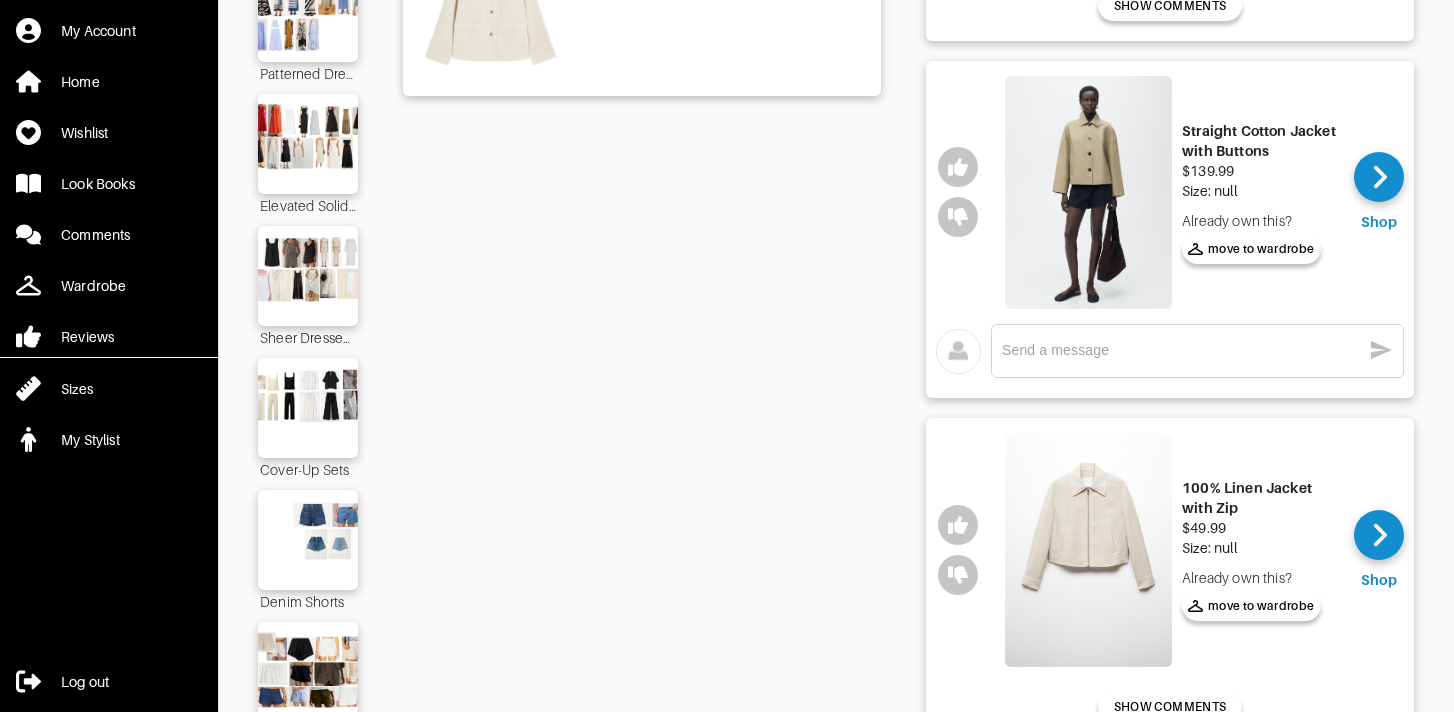 scroll, scrollTop: 197, scrollLeft: 0, axis: vertical 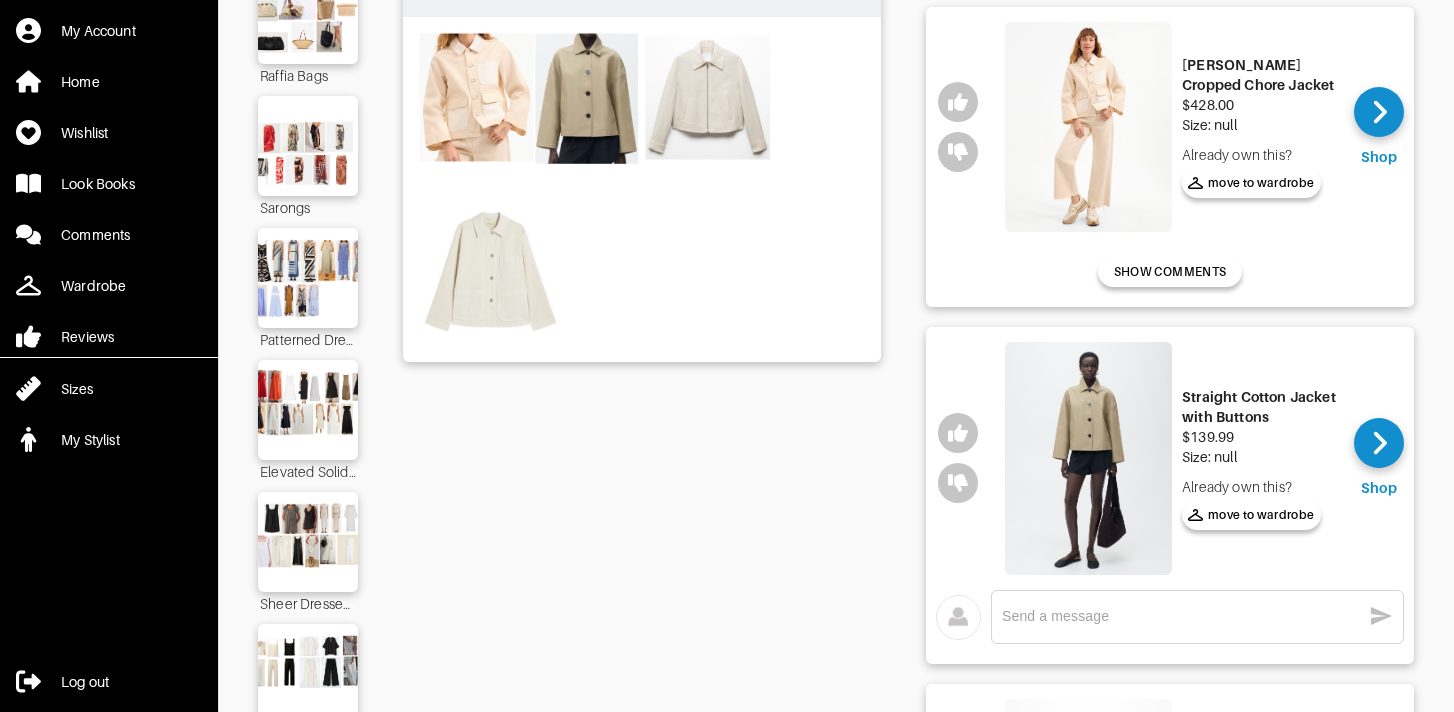 click at bounding box center [642, 188] 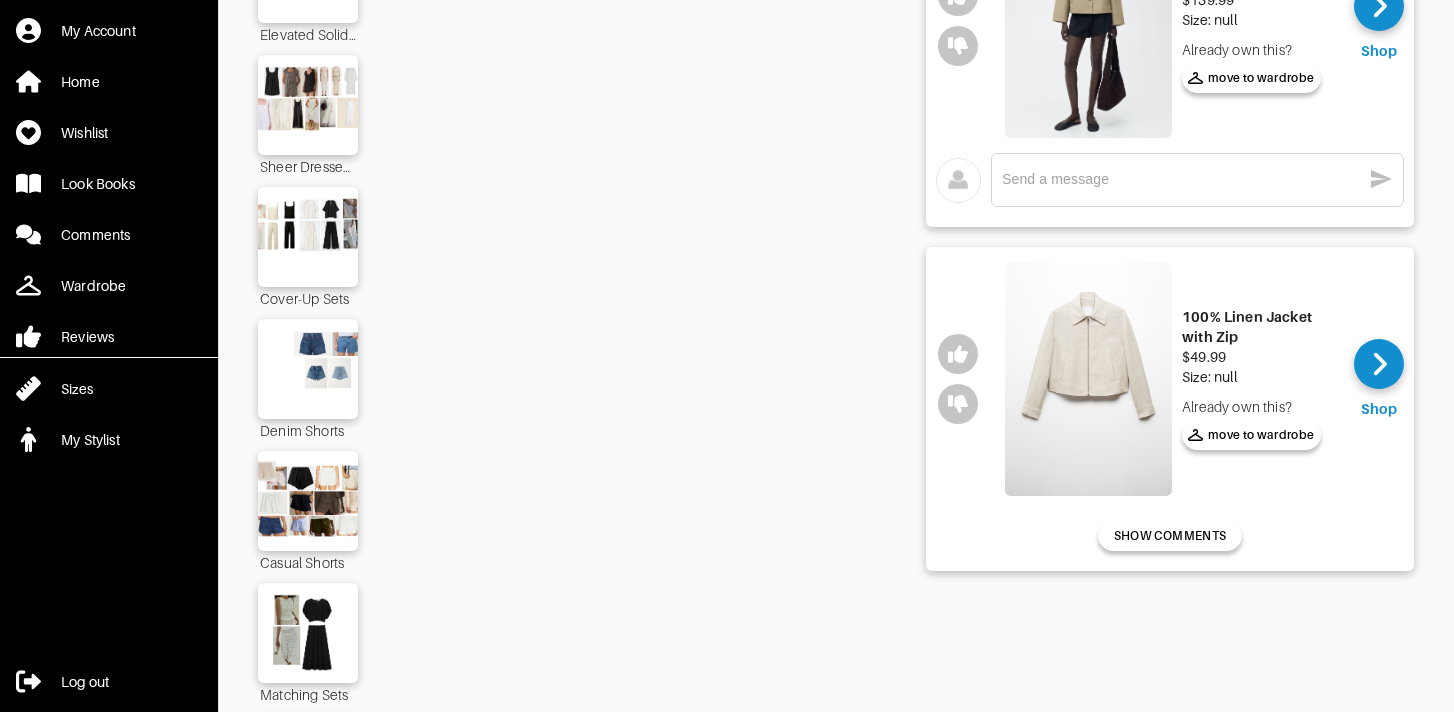 scroll, scrollTop: 636, scrollLeft: 0, axis: vertical 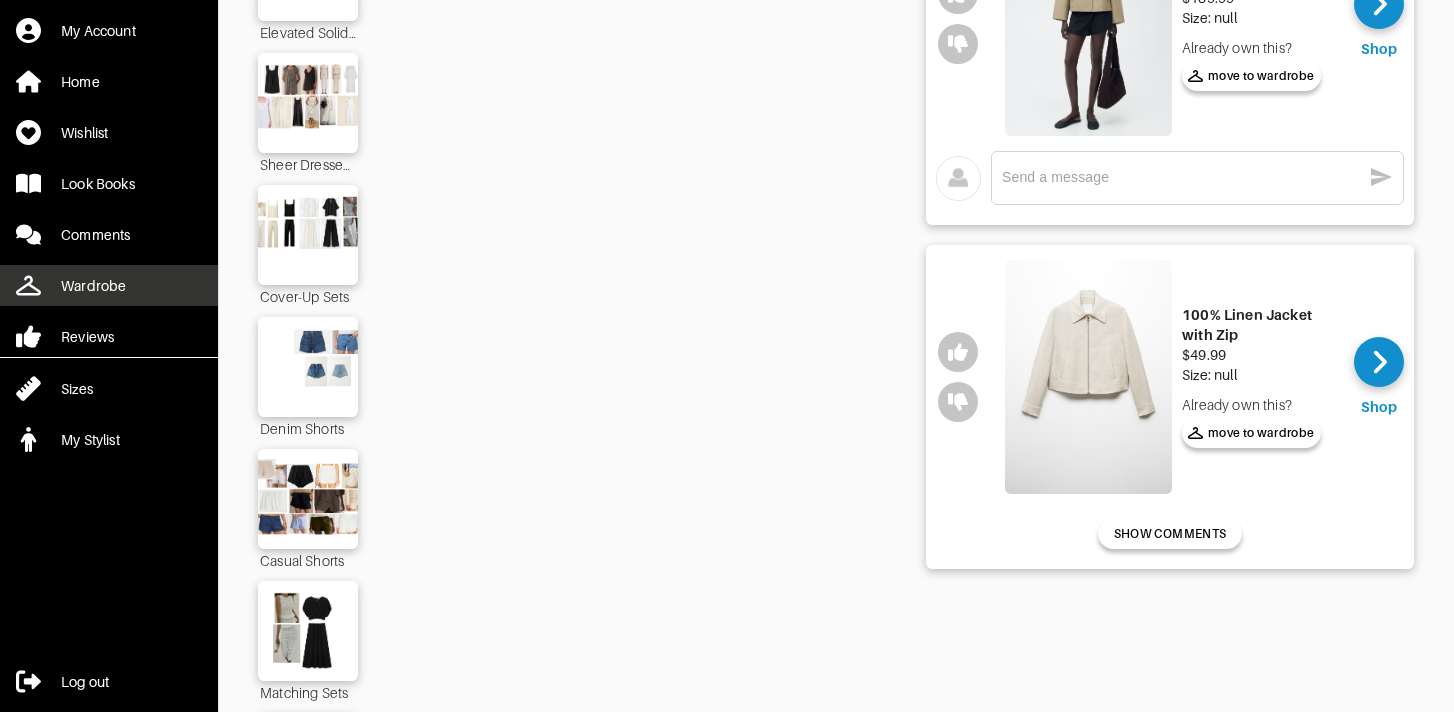 click on "Wardrobe" at bounding box center [109, 285] 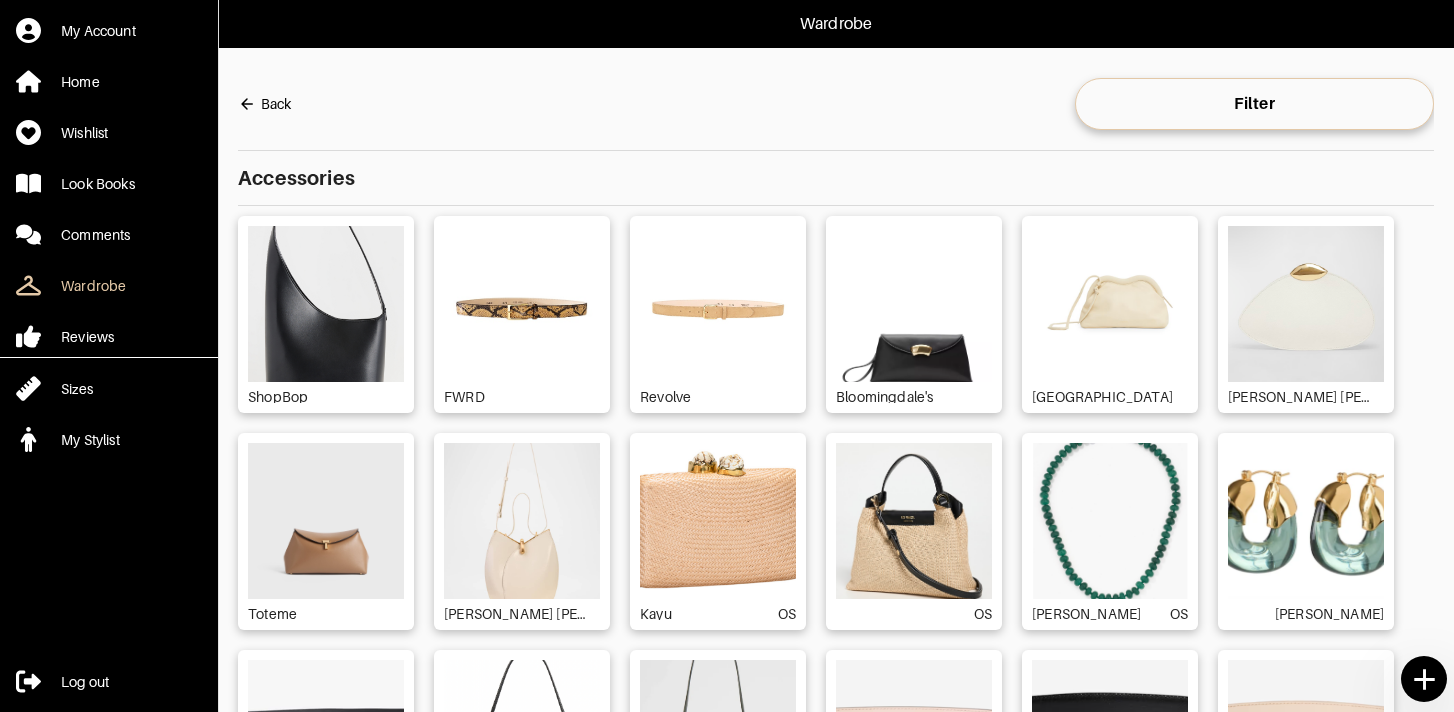 click 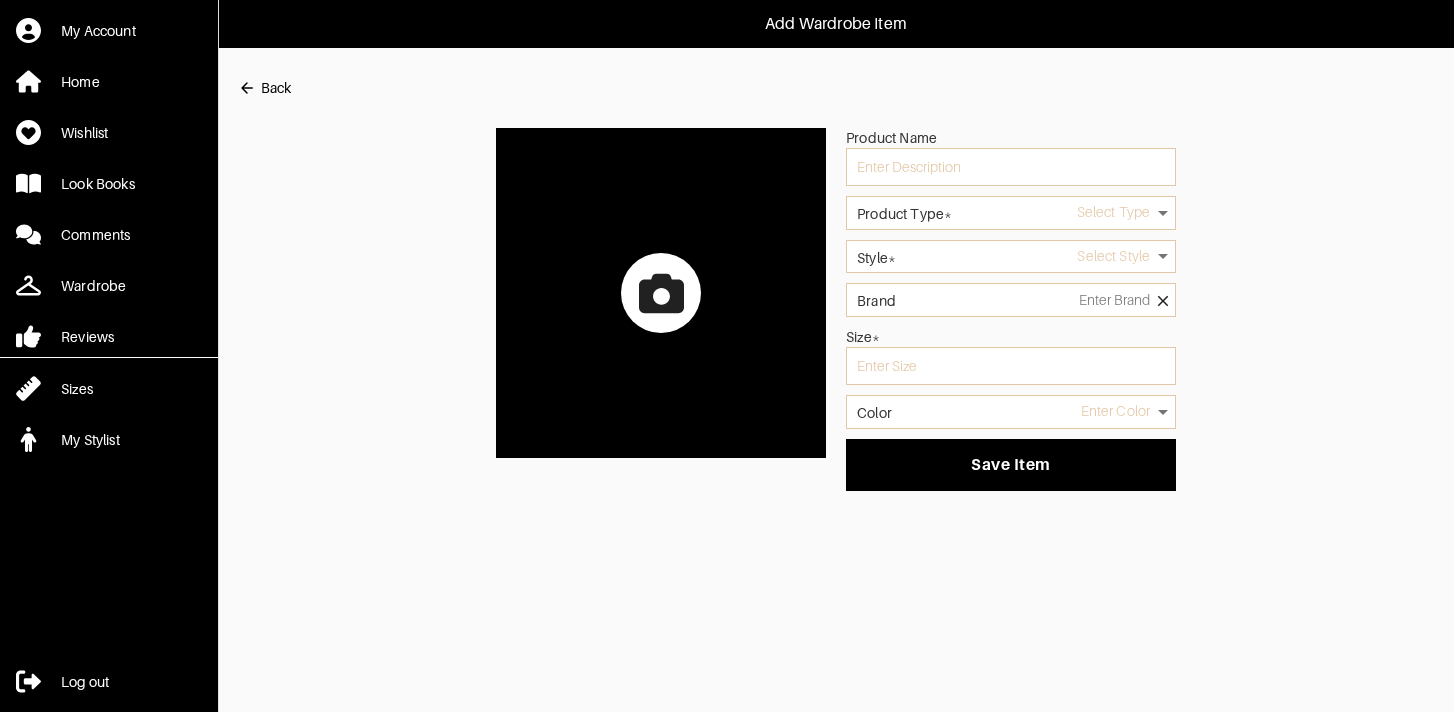 click 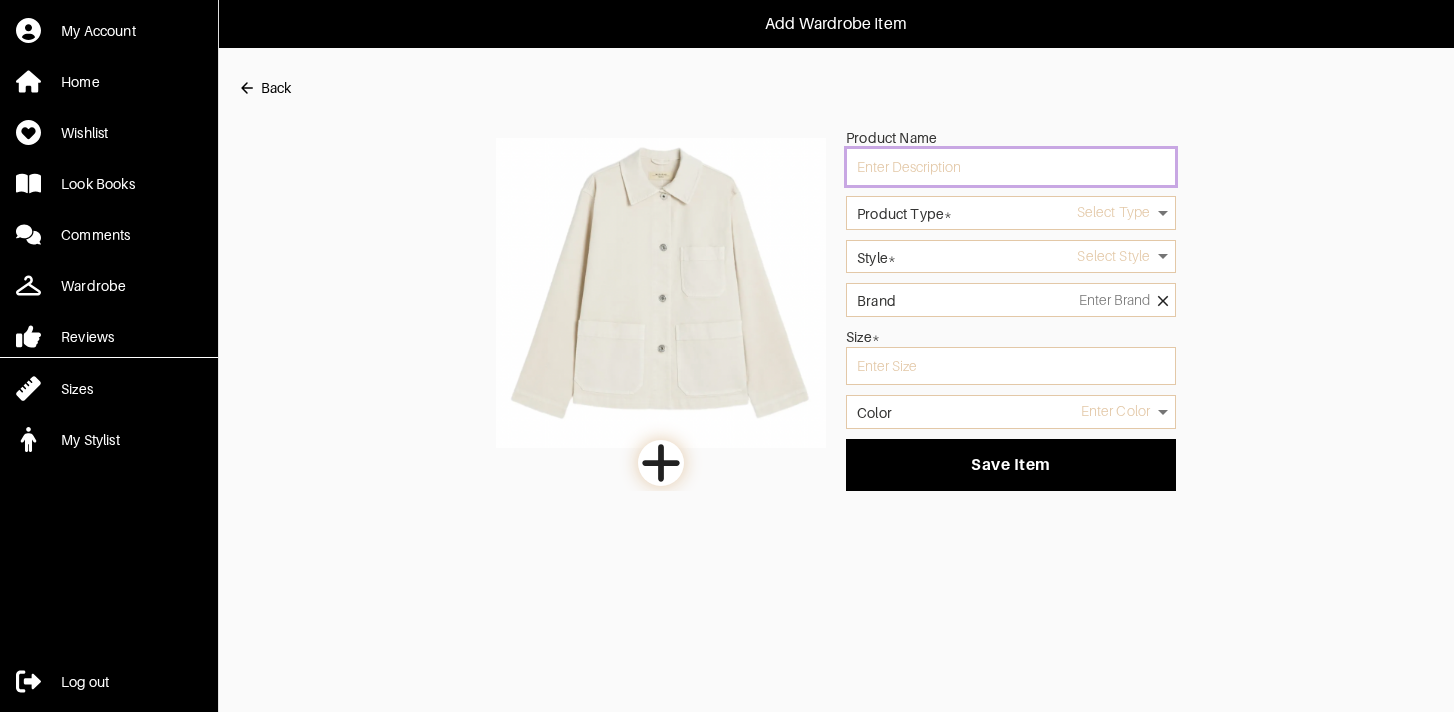 click at bounding box center (1011, 167) 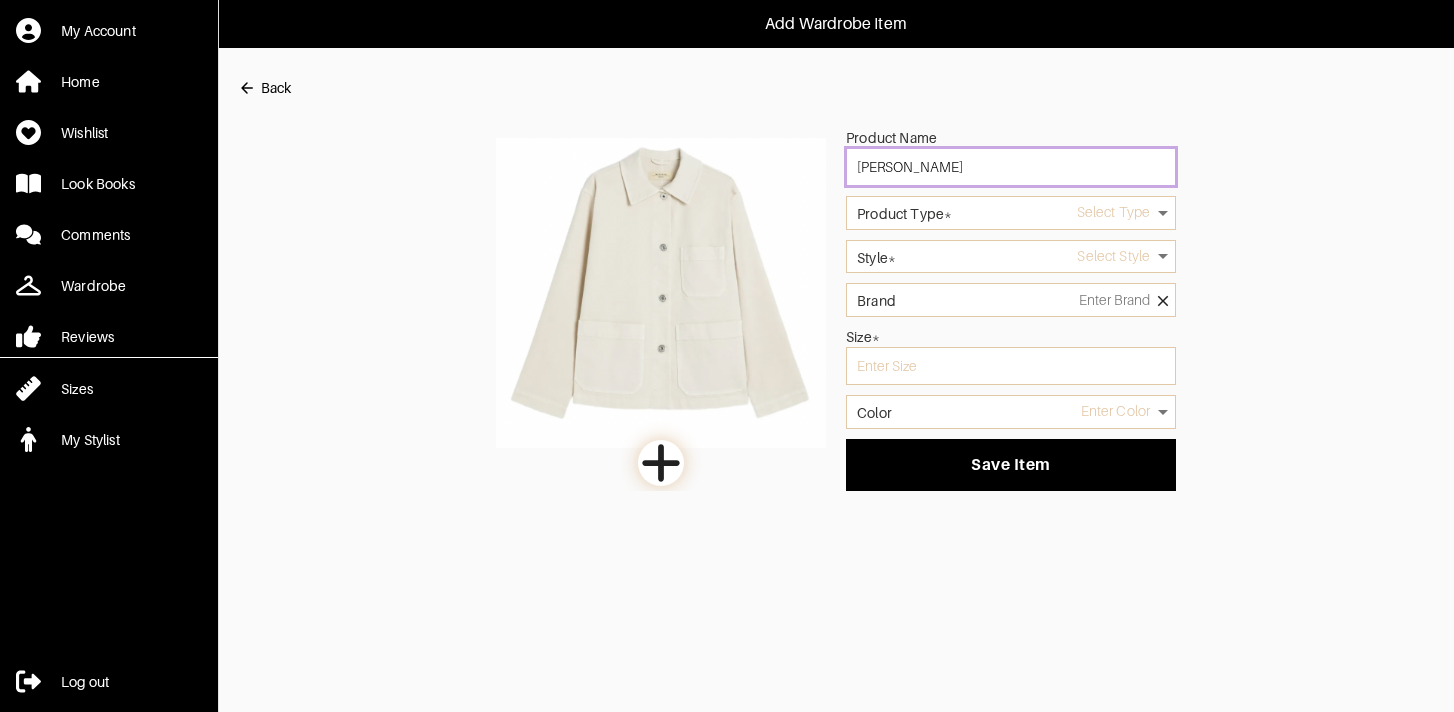 type on "Max Mara Jacket" 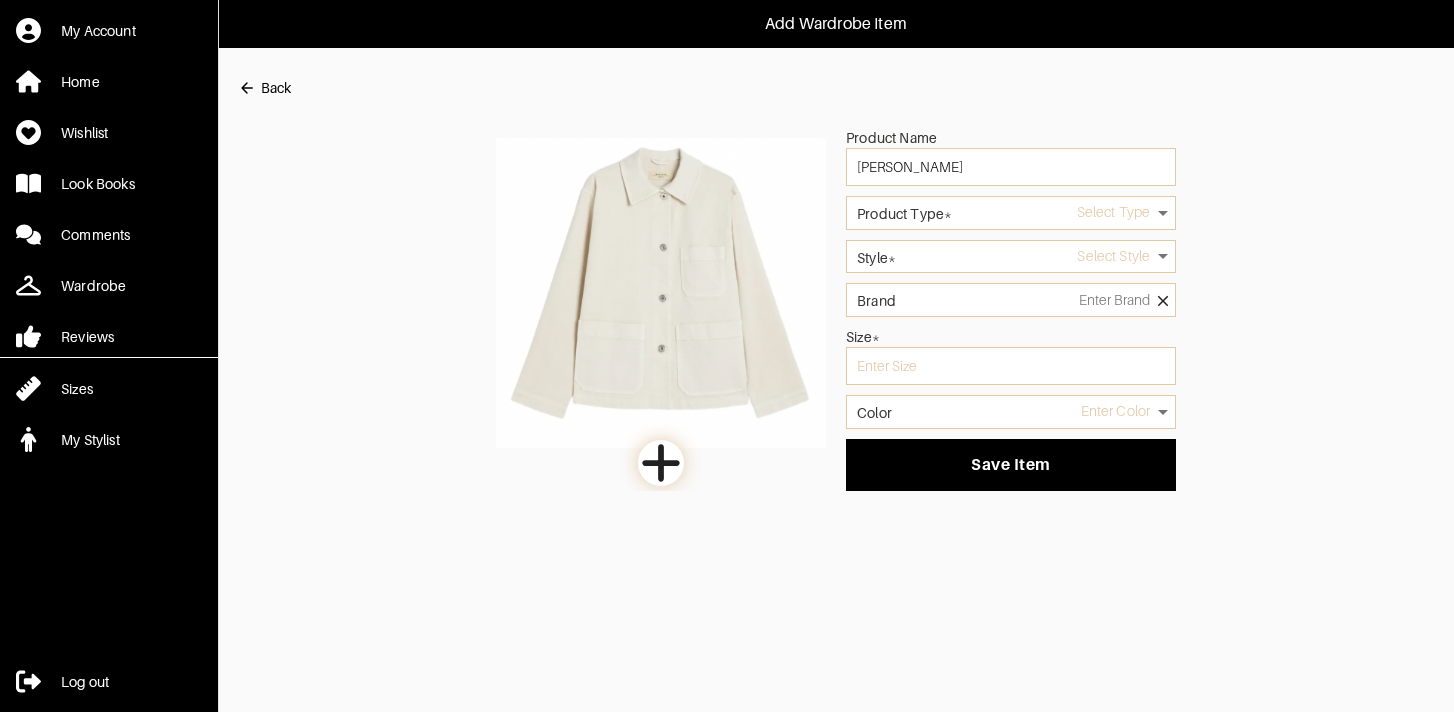 click on "Product Type*" at bounding box center [904, 214] 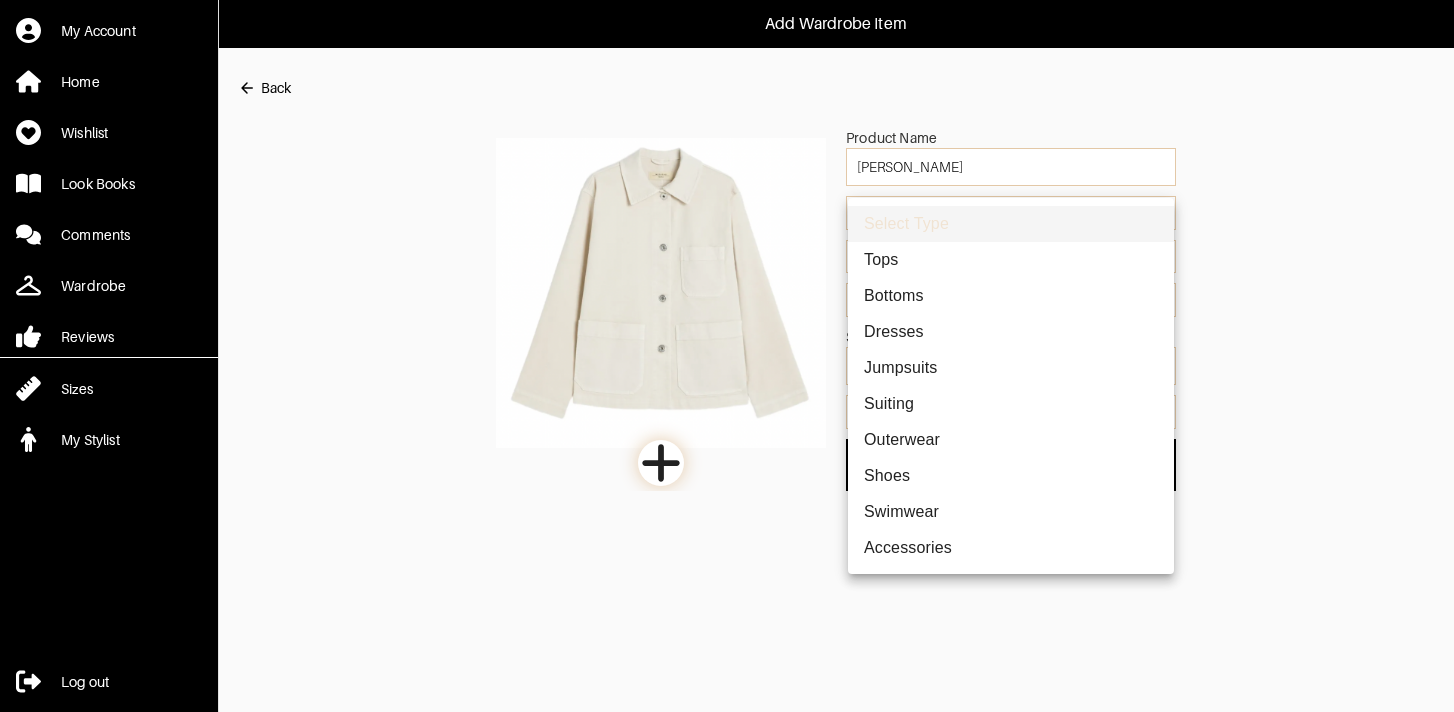 click on "Add Wardrobe Item My Account Home Wishlist Look Books Comments Wardrobe Reviews Sizes My Stylist Log out Back Product Name Max Mara Jacket Product Type* Select Type Style* Select Style Brand Size* Color Enter Color Save Item Garmentier Select Type Tops Bottoms Dresses Jumpsuits Suiting Outerwear Shoes Swimwear Accessories" at bounding box center (727, 245) 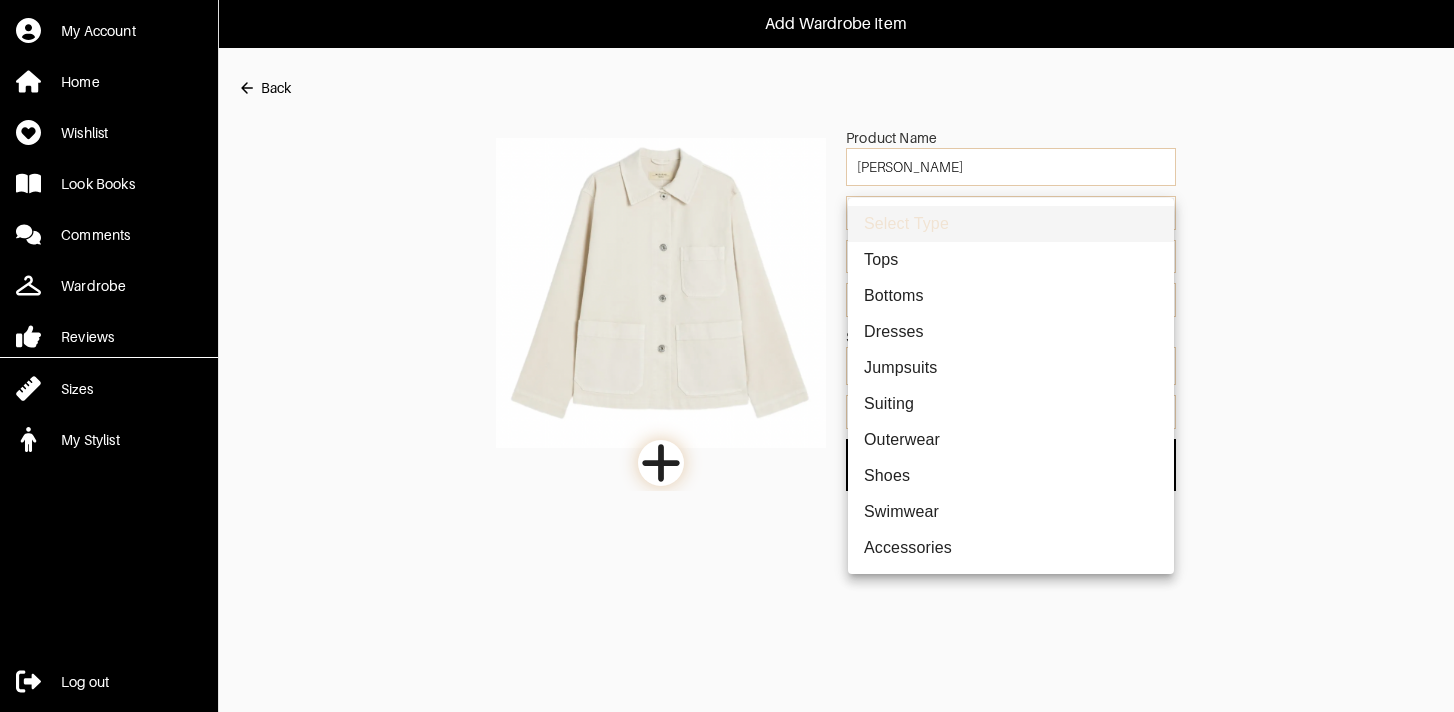 type on "3" 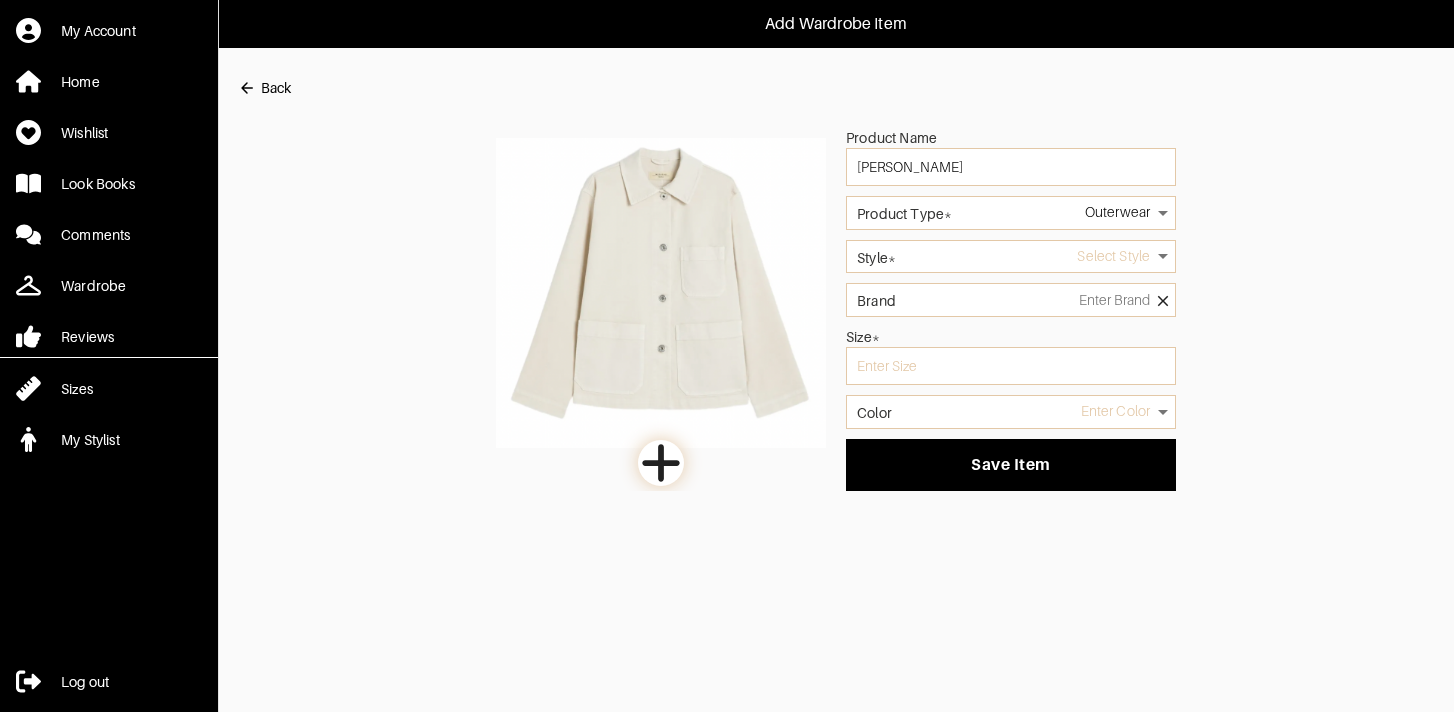 click on "Style*" at bounding box center [876, 258] 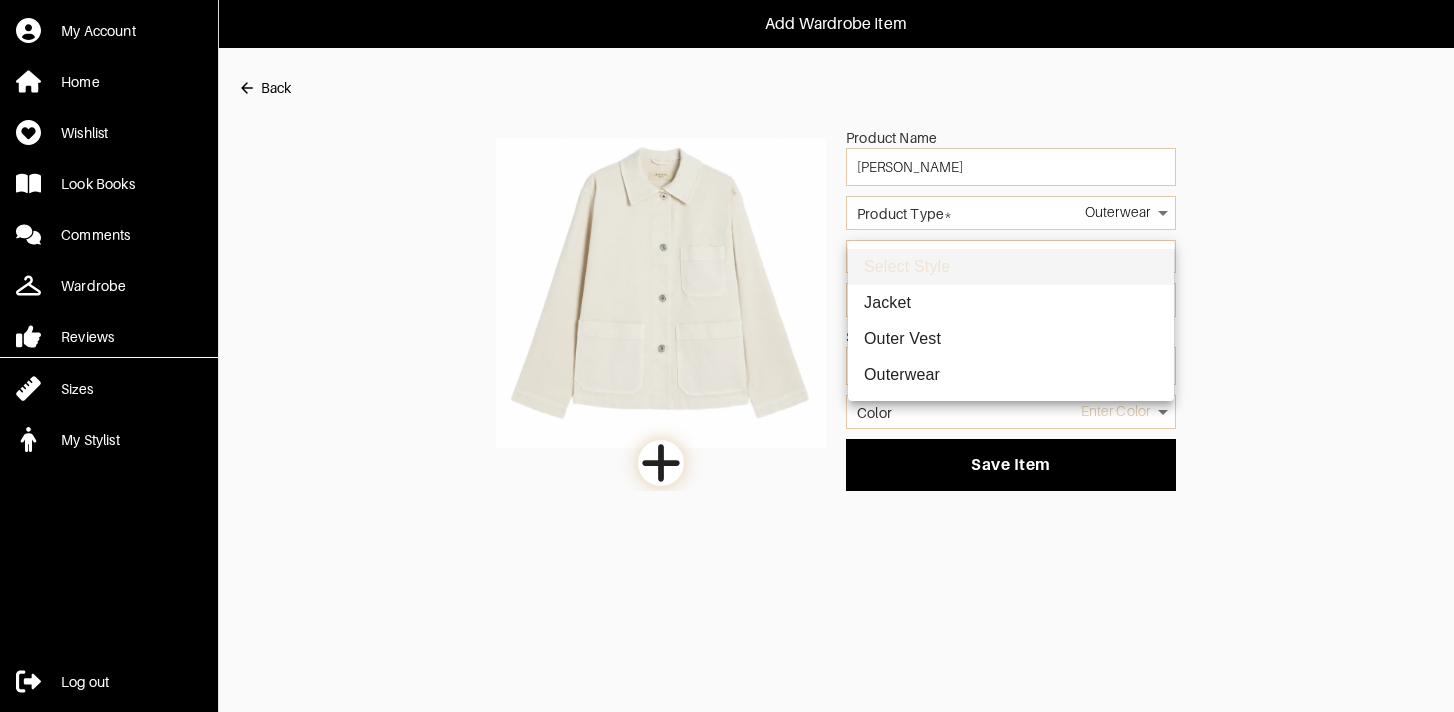 click on "Add Wardrobe Item My Account Home Wishlist Look Books Comments Wardrobe Reviews Sizes My Stylist Log out Back Product Name Max Mara Jacket Product Type* Outerwear 3 Style* Select Style Brand Size* Color Enter Color Save Item Garmentier Select Style Jacket Outer Vest Outerwear" at bounding box center (727, 245) 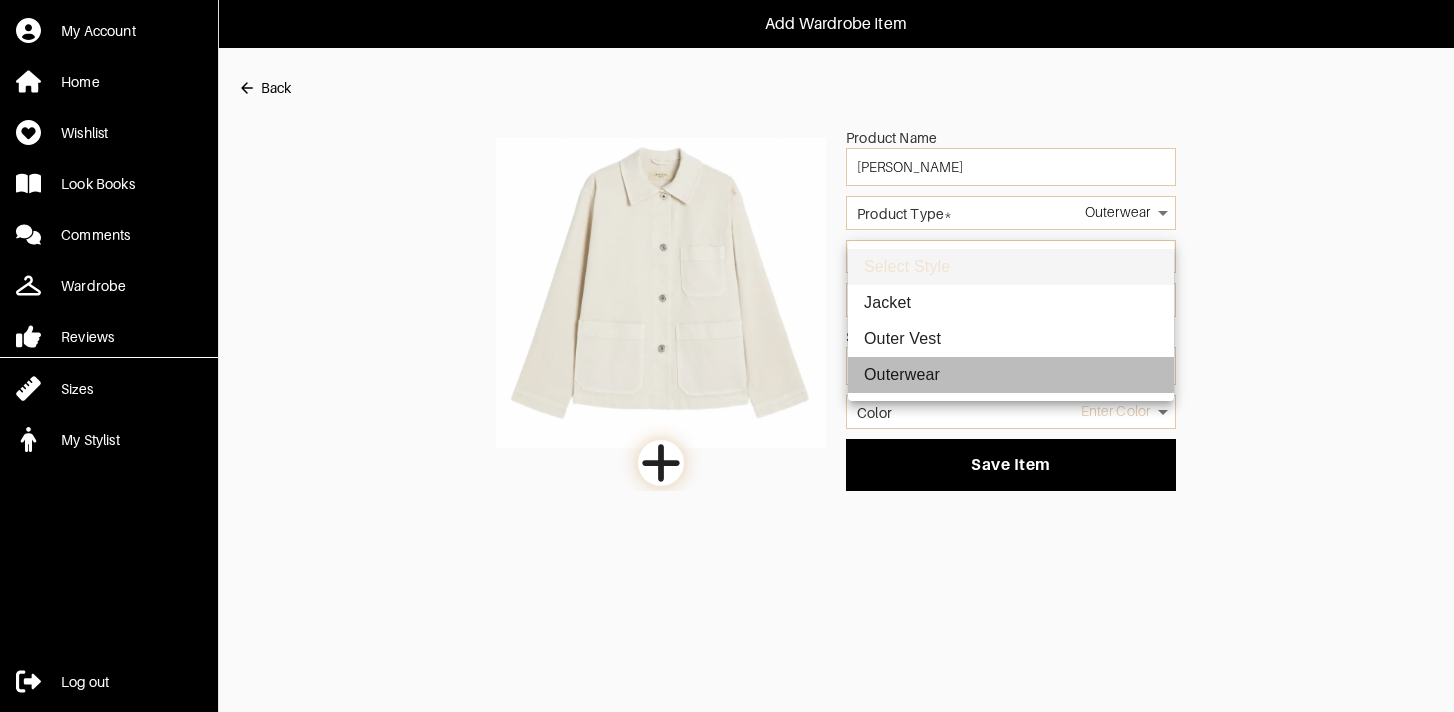 click on "Outerwear" at bounding box center [1011, 375] 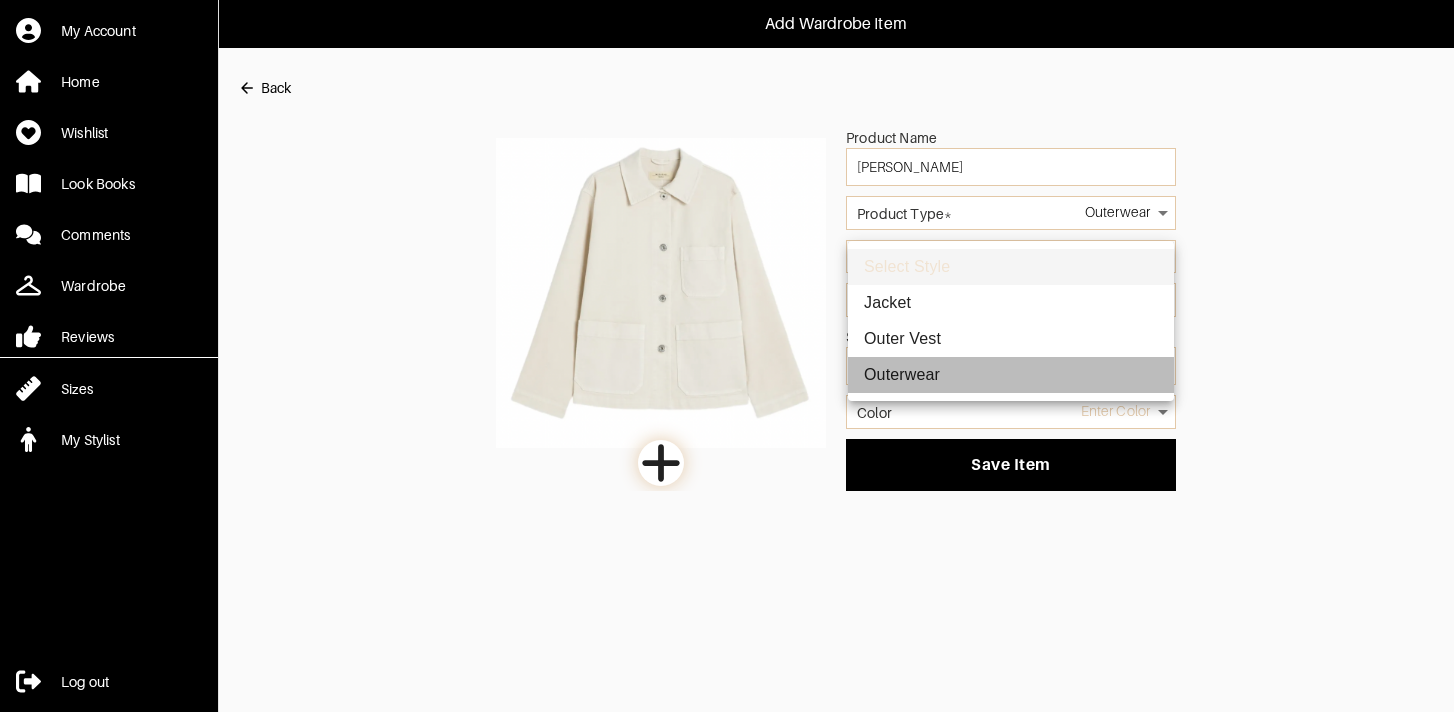 type on "17" 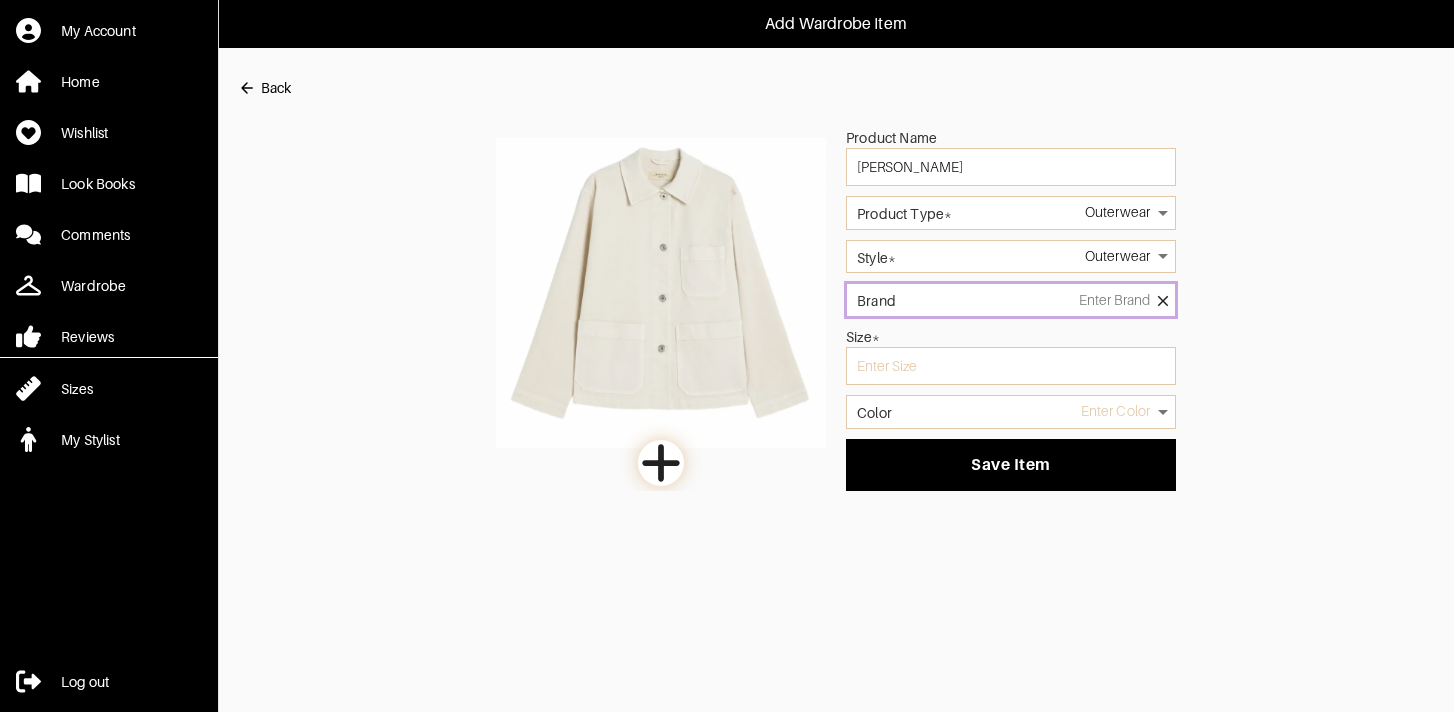 click on "Brand" at bounding box center (1011, 300) 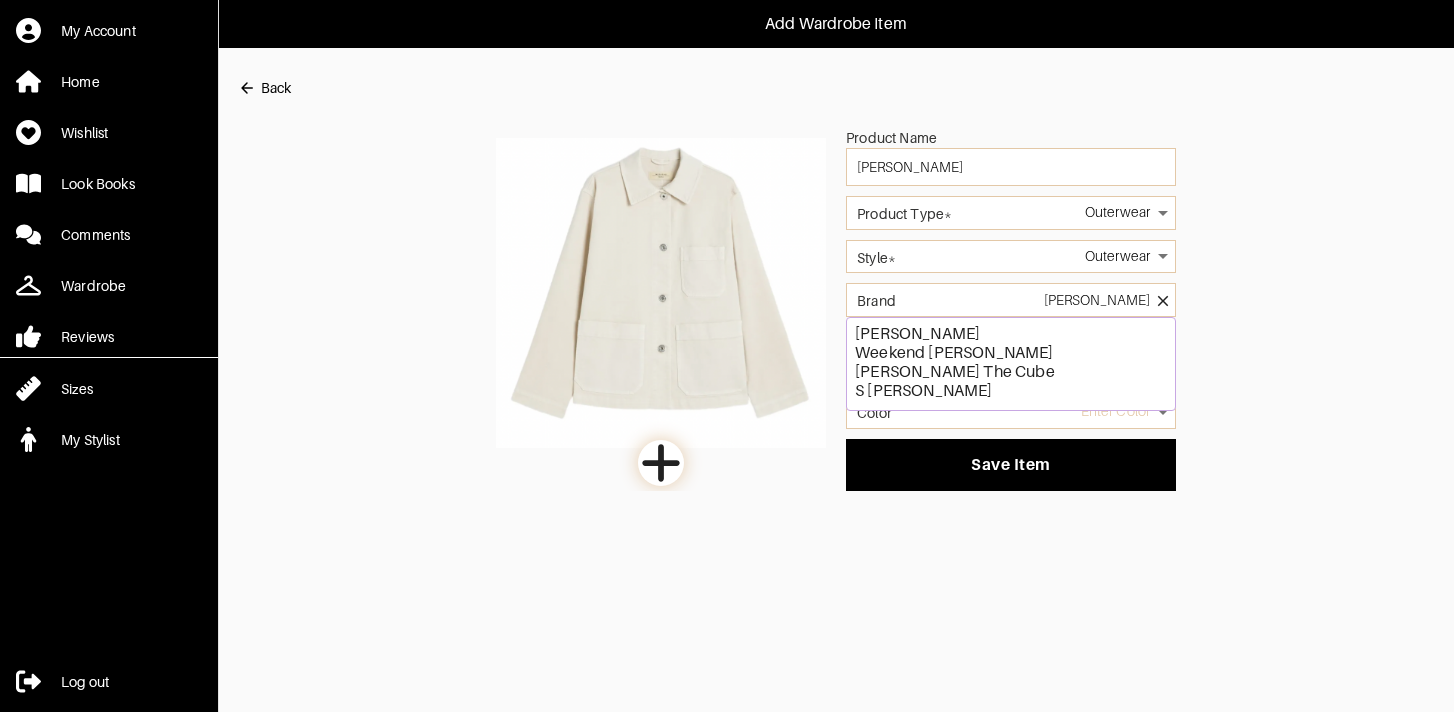 click on "Weekend Max Mara" at bounding box center (1011, 353) 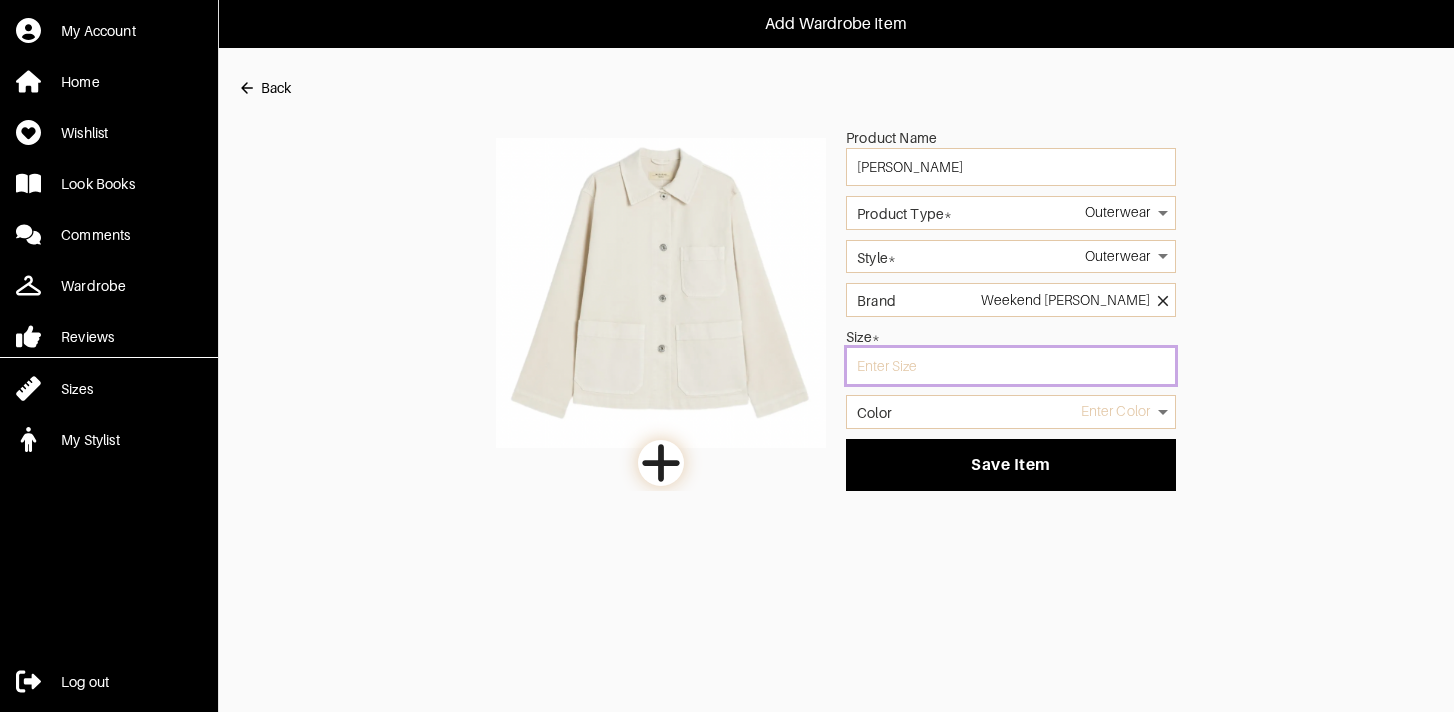 click at bounding box center [1011, 366] 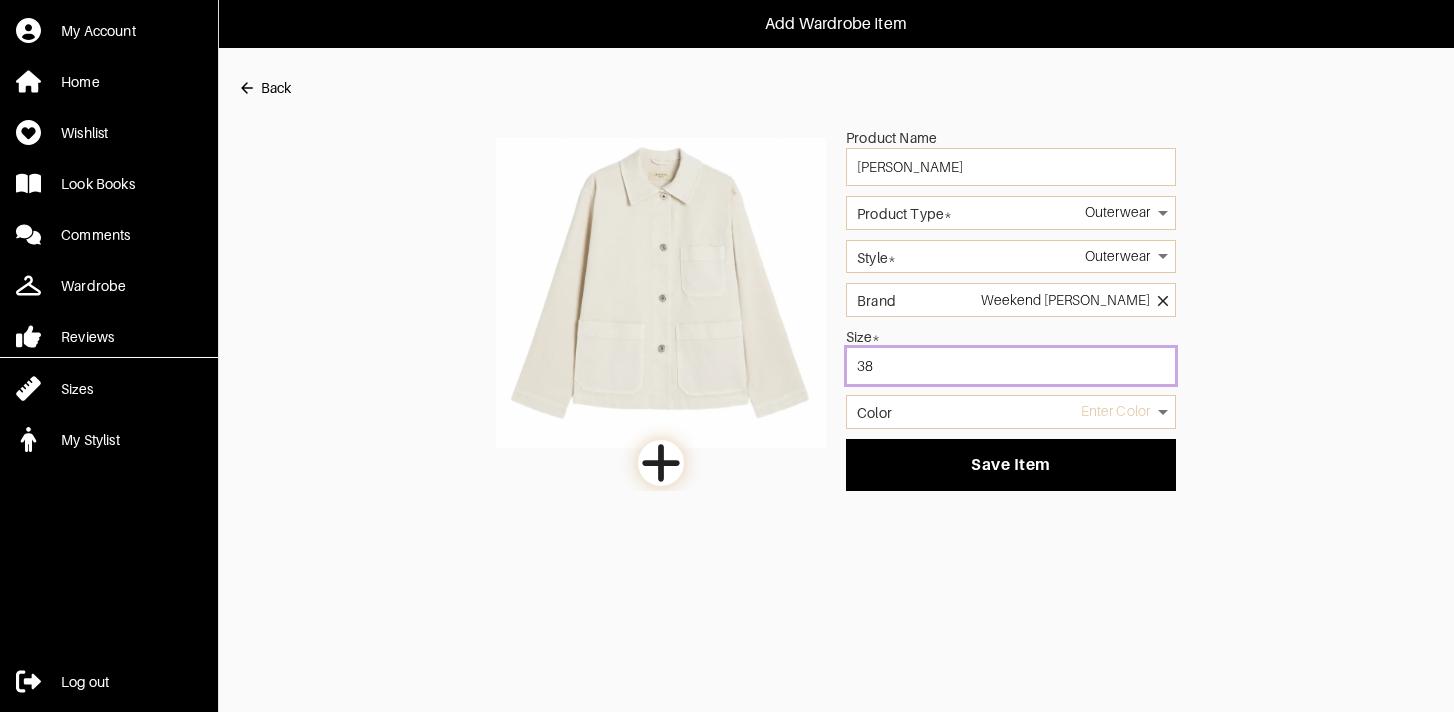 type on "38" 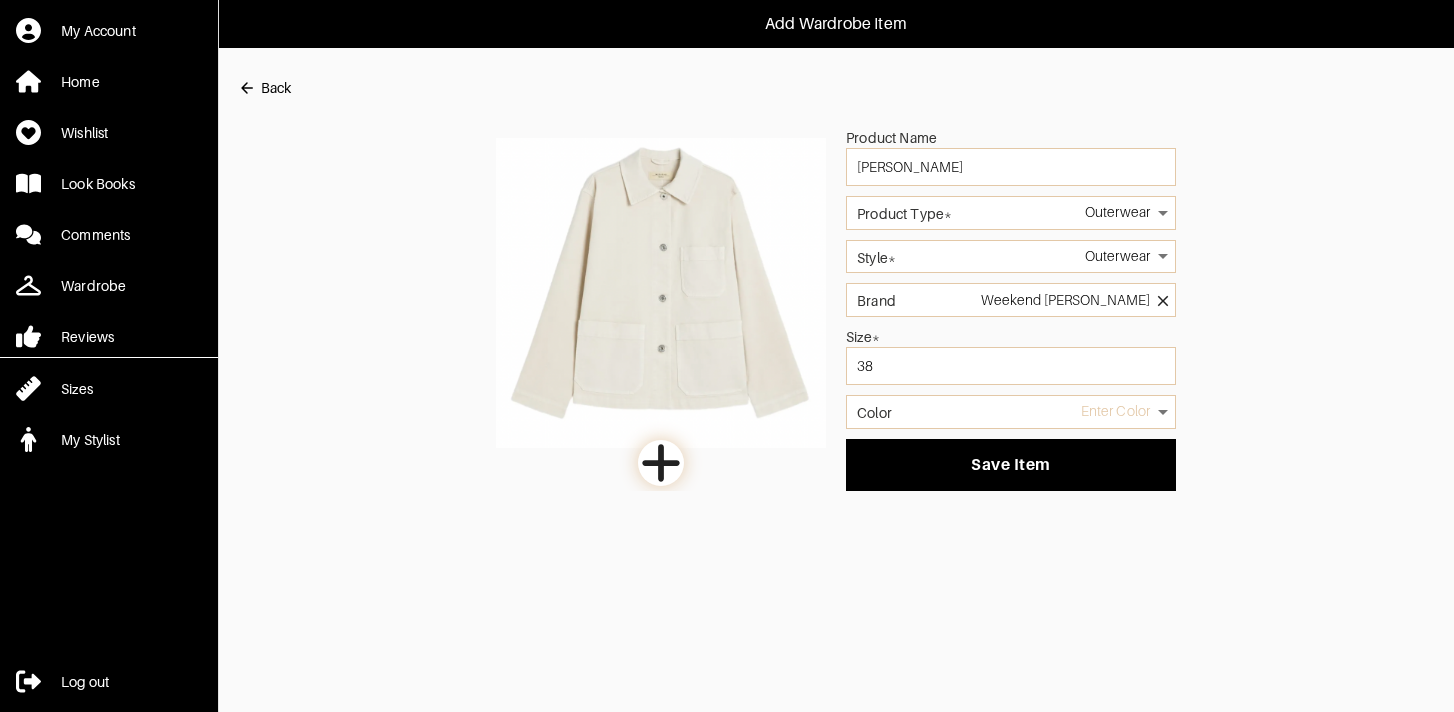 click on "Add Wardrobe Item My Account Home Wishlist Look Books Comments Wardrobe Reviews Sizes My Stylist Log out Back Product Name Max Mara Jacket Product Type* Outerwear 3 Style* Outerwear 17 Brand Weekend Max Mara Size* 38 Color Enter Color Save Item Garmentier" at bounding box center [727, 245] 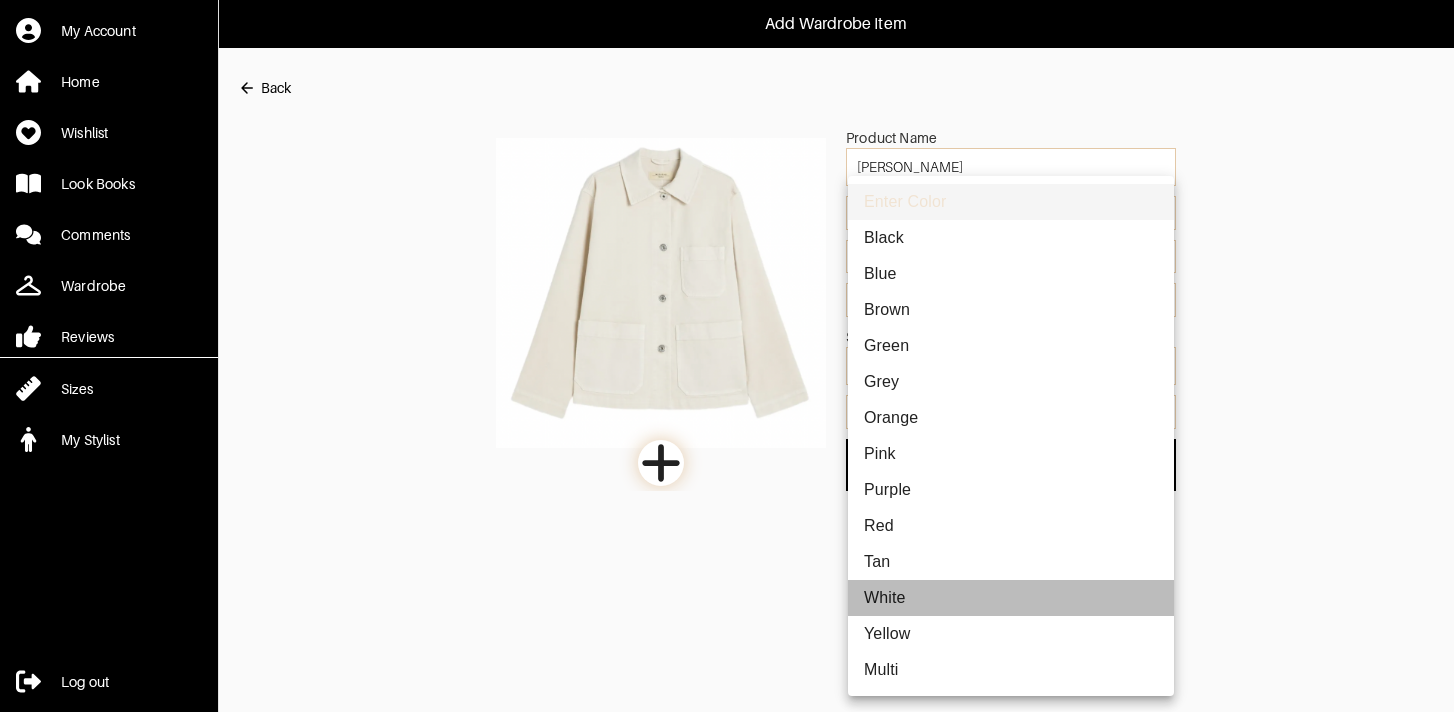 click on "White" at bounding box center (1011, 598) 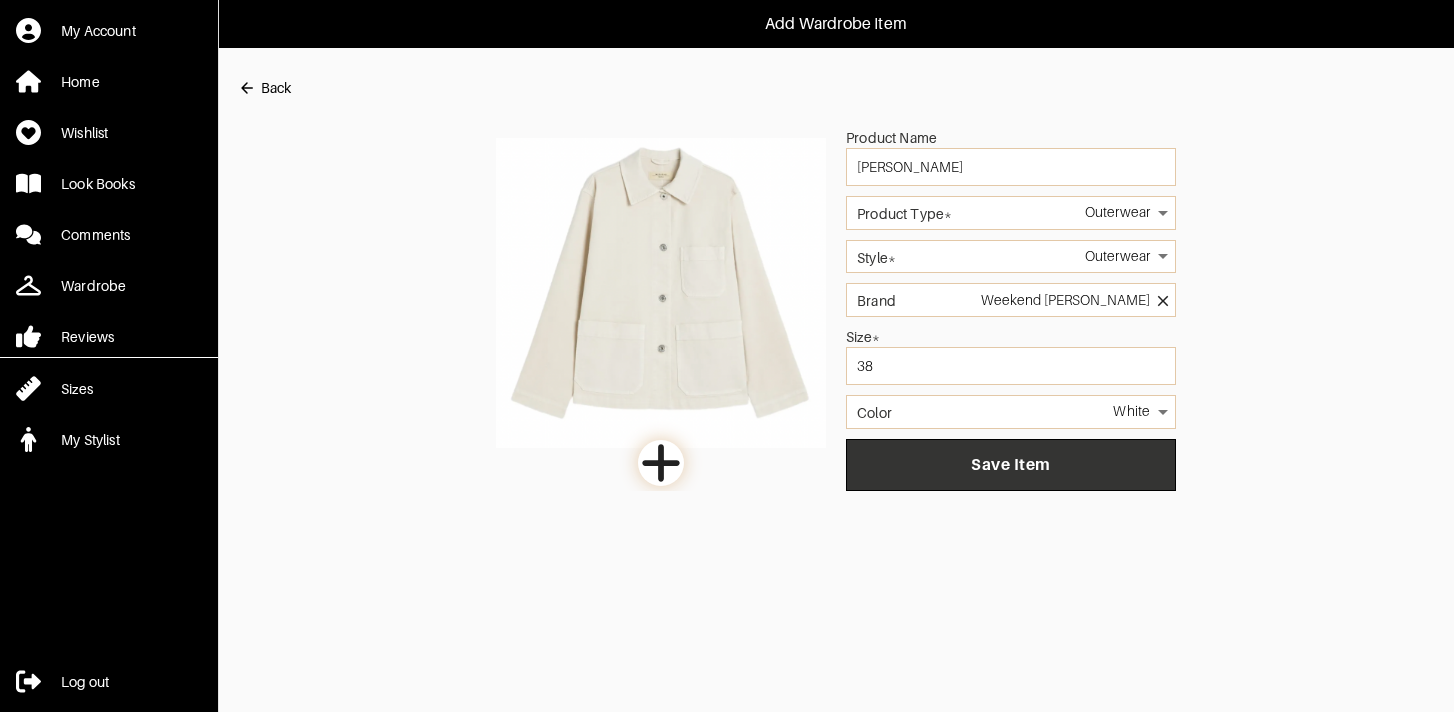 click on "Save Item" at bounding box center (1011, 465) 